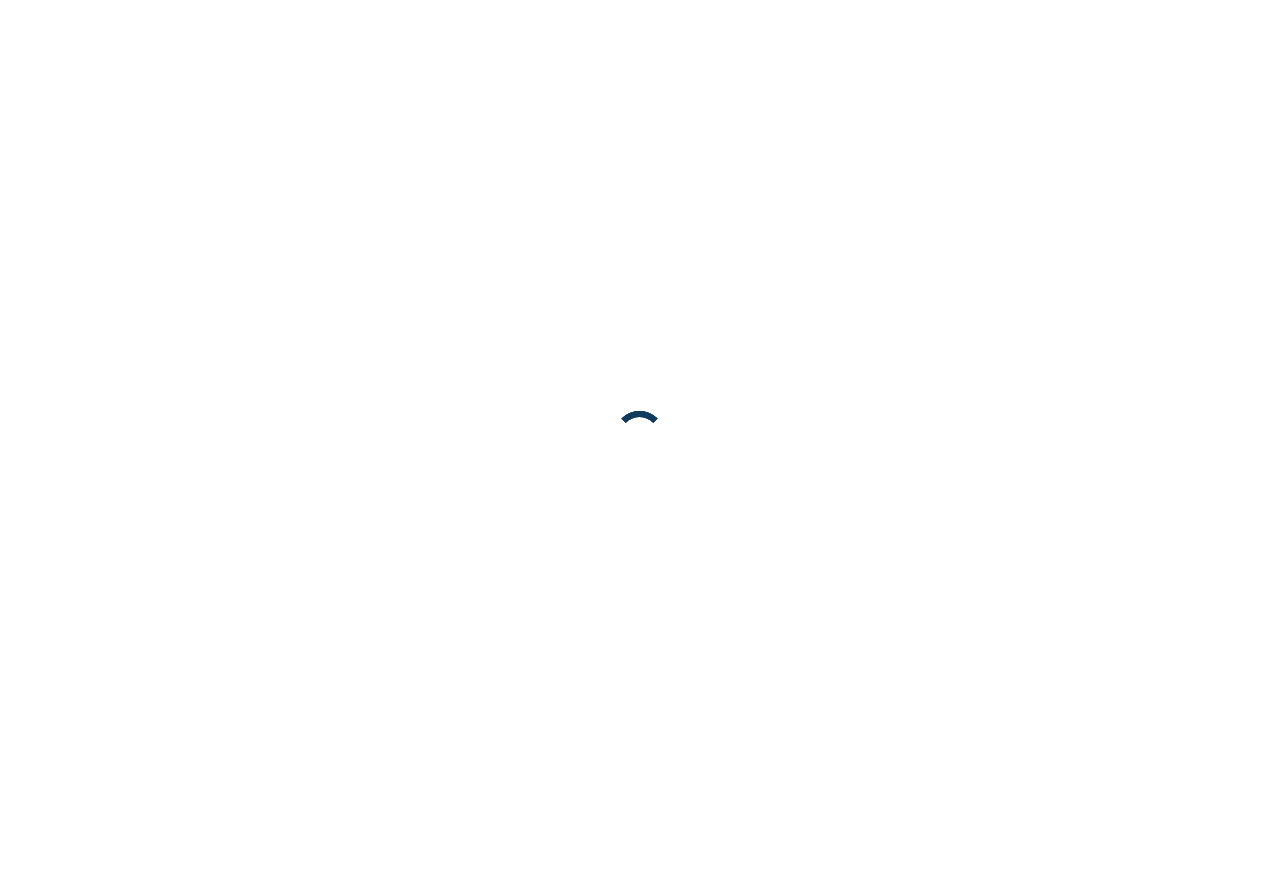 scroll, scrollTop: 0, scrollLeft: 0, axis: both 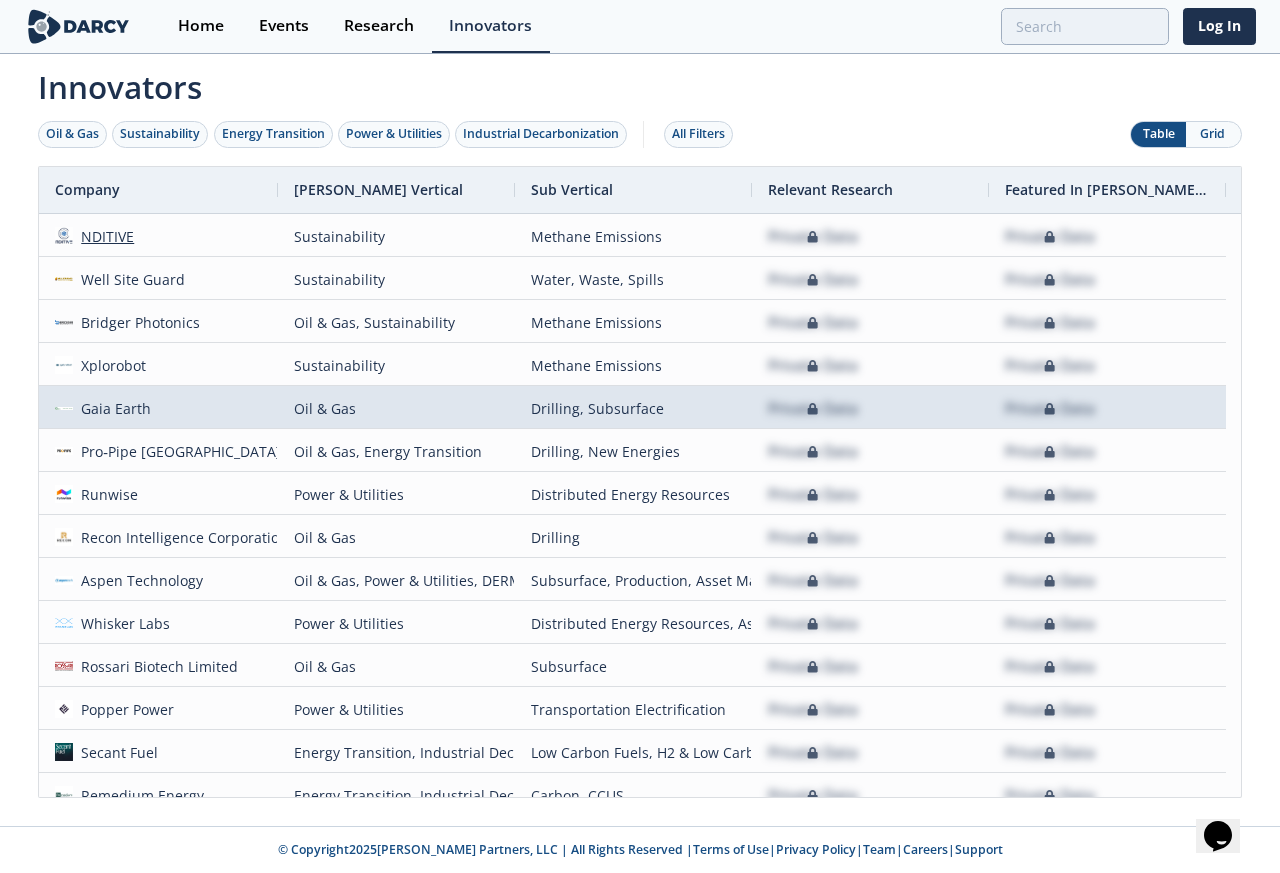 click on "NDITIVE" at bounding box center [104, 236] 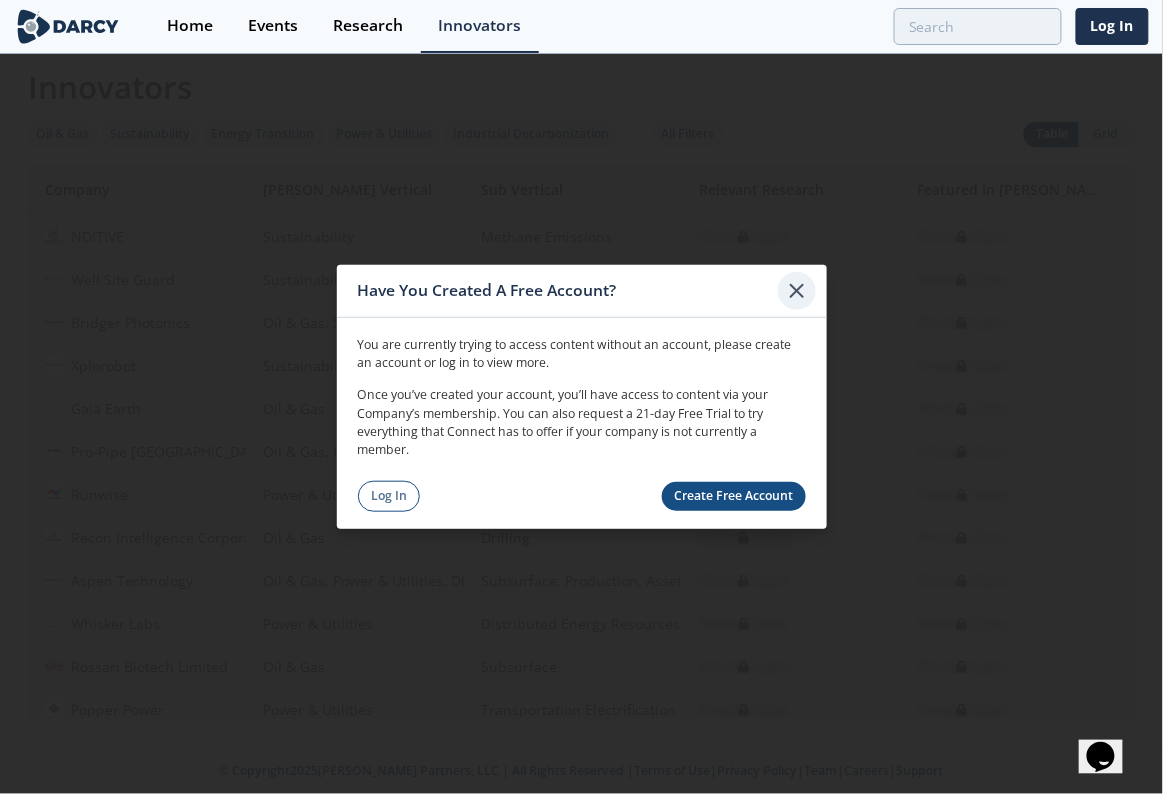 click 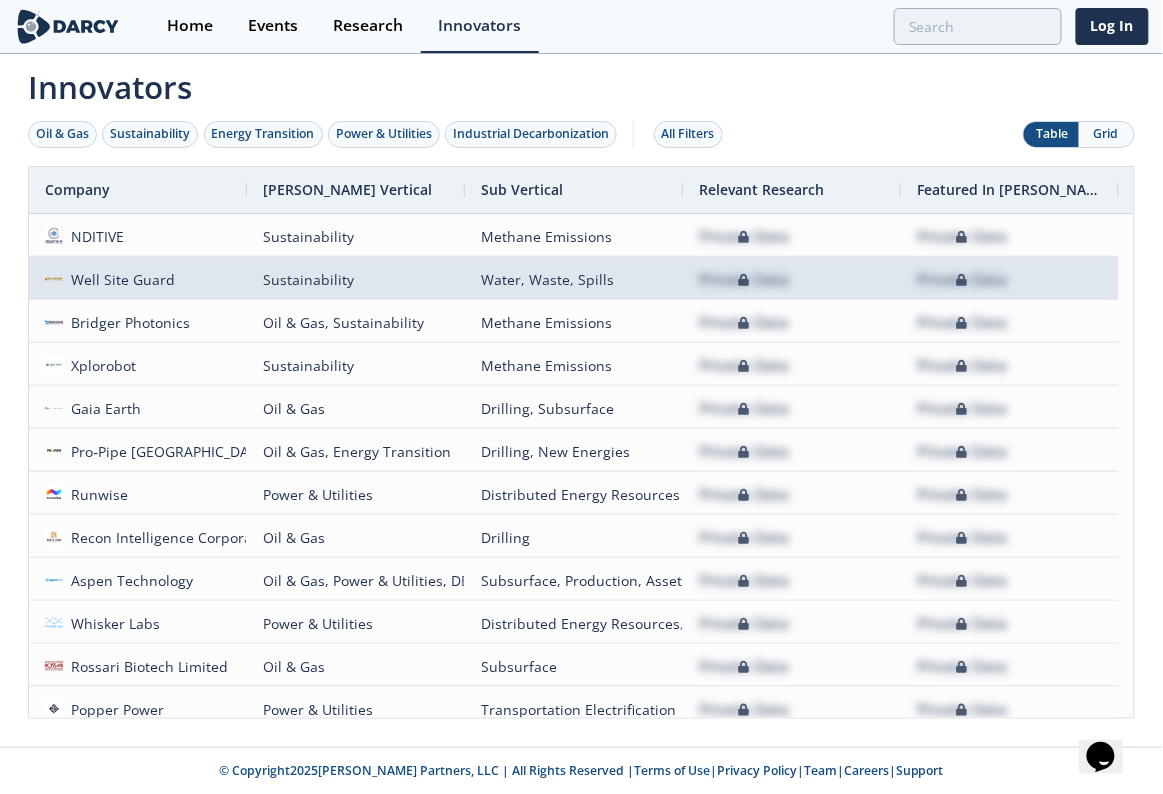 scroll, scrollTop: 457, scrollLeft: 0, axis: vertical 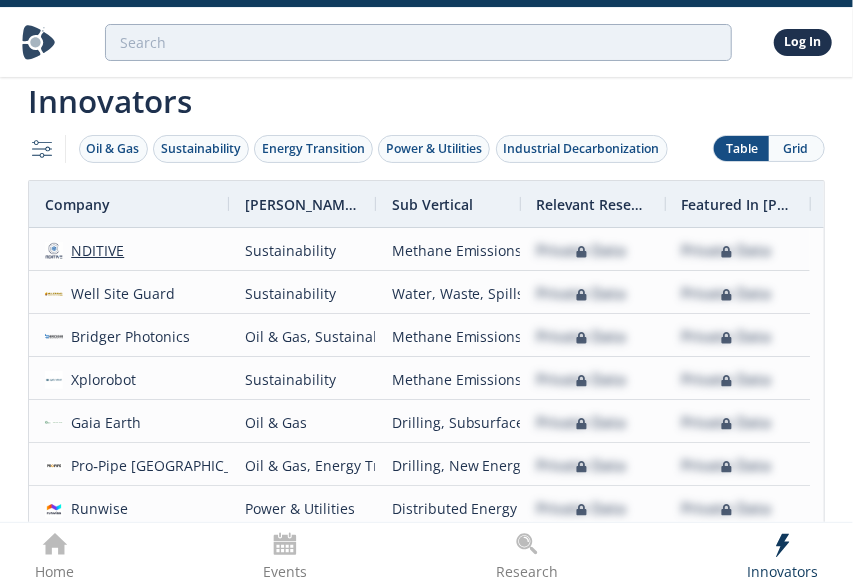 click on "NDITIVE" at bounding box center (94, 250) 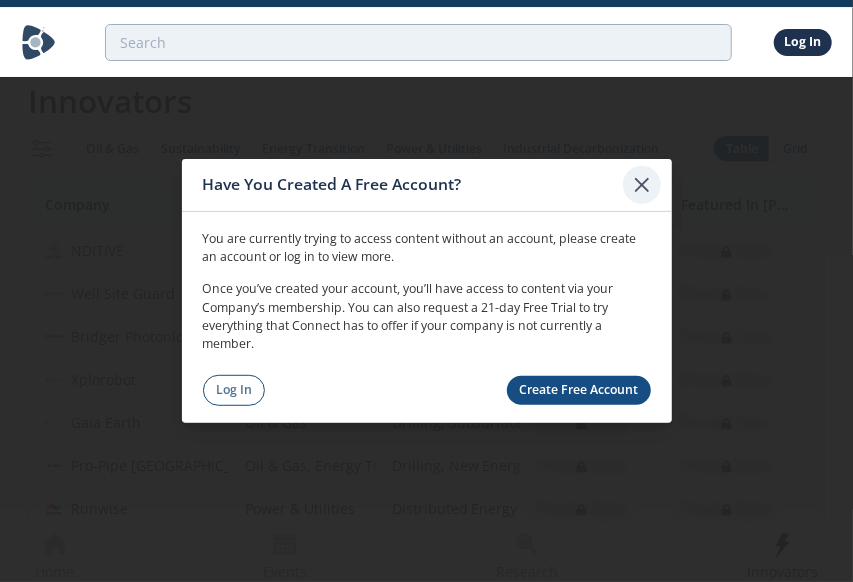 click 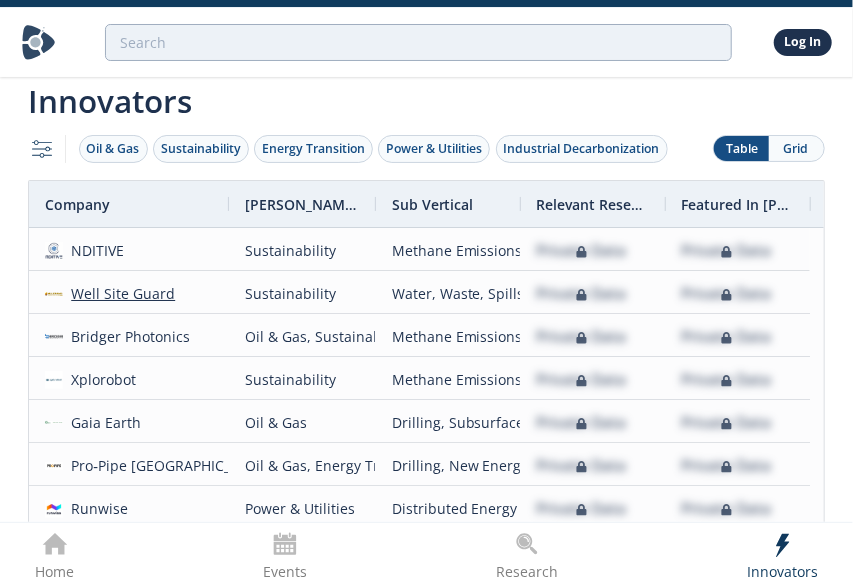 click on "Well Site Guard" at bounding box center (119, 293) 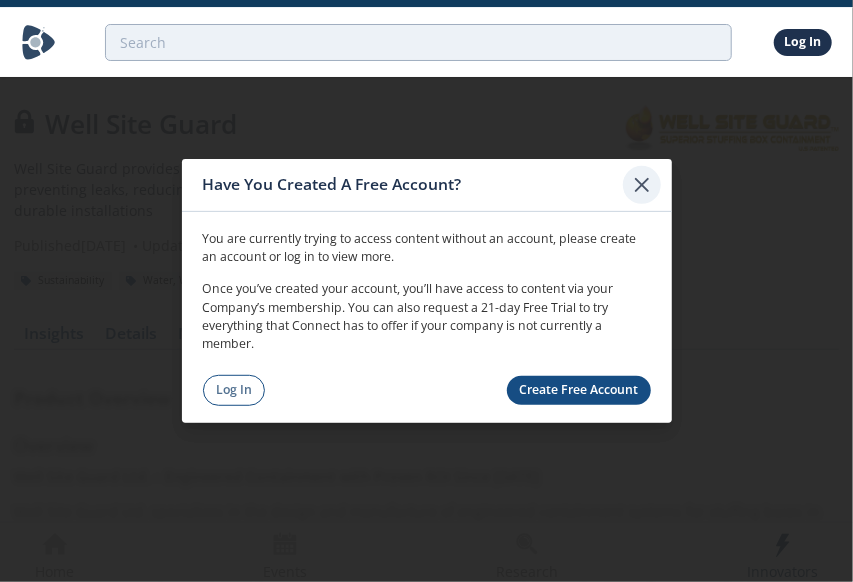 click 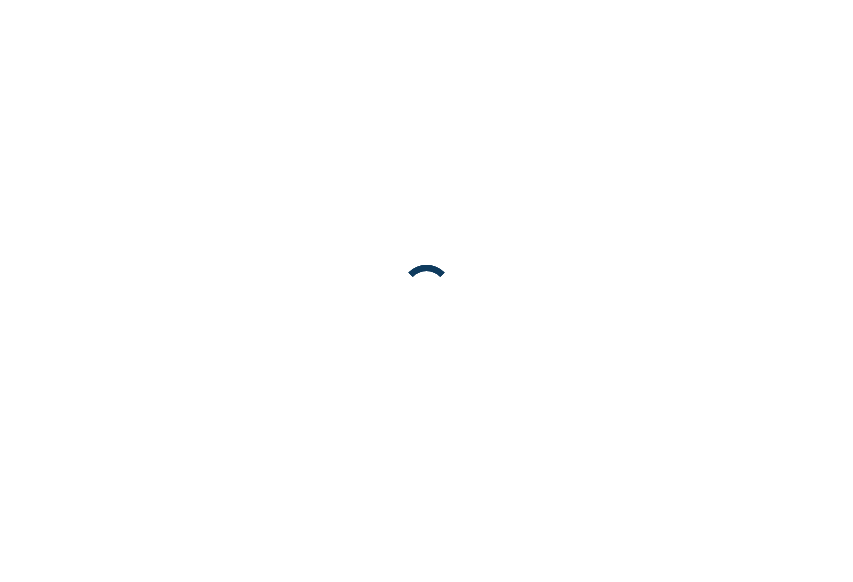 scroll, scrollTop: 0, scrollLeft: 0, axis: both 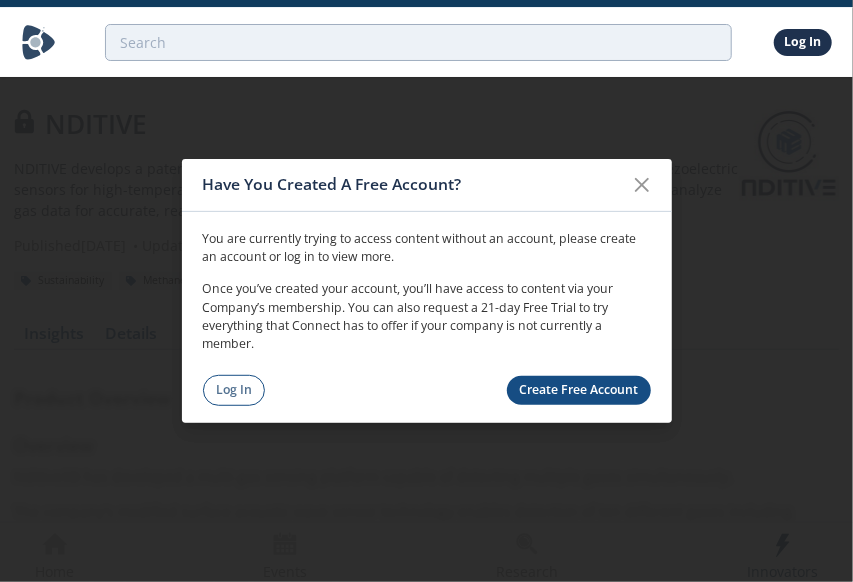 click on "Have You Created A Free Account?
You are currently trying to access content without an account, please create an account or log in to view more.
Once you’ve created your account, you’ll have access to content via your Company’s membership. You can also request a 21-day Free Trial to try everything that Connect has to offer if your company is not currently a member.
Log In
Create Free Account" at bounding box center [426, 291] 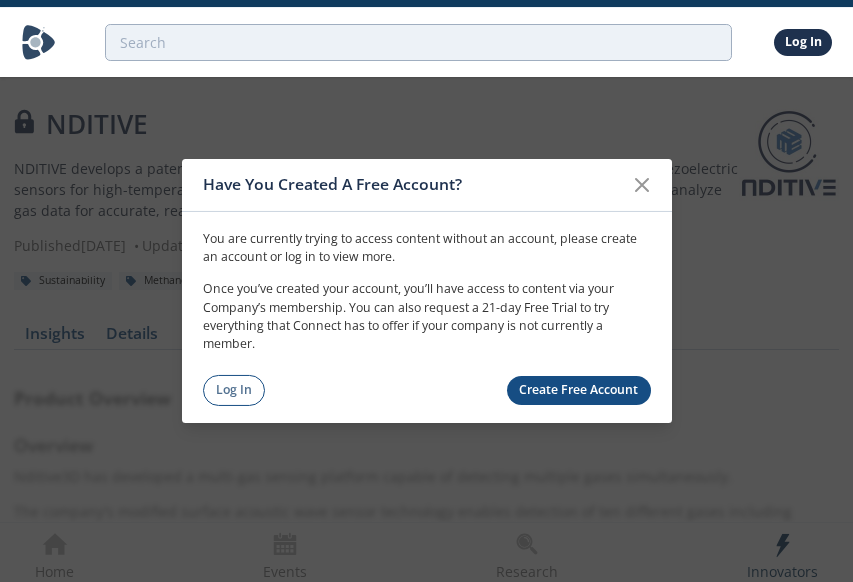 scroll, scrollTop: 0, scrollLeft: 0, axis: both 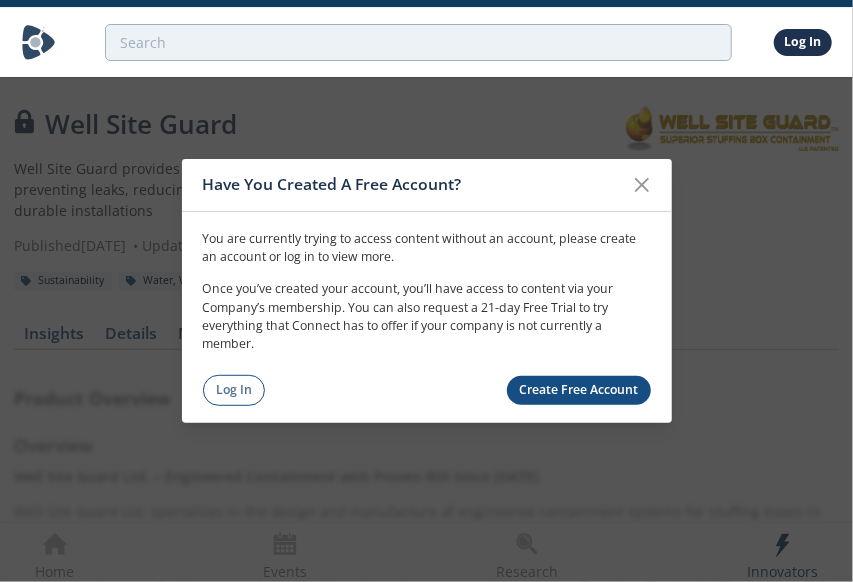 click on "Have You Created A Free Account?
You are currently trying to access content without an account, please create an account or log in to view more.
Once you’ve created your account, you’ll have access to content via your Company’s membership. You can also request a 21-day Free Trial to try everything that Connect has to offer if your company is not currently a member.
Log In
Create Free Account" at bounding box center (426, 291) 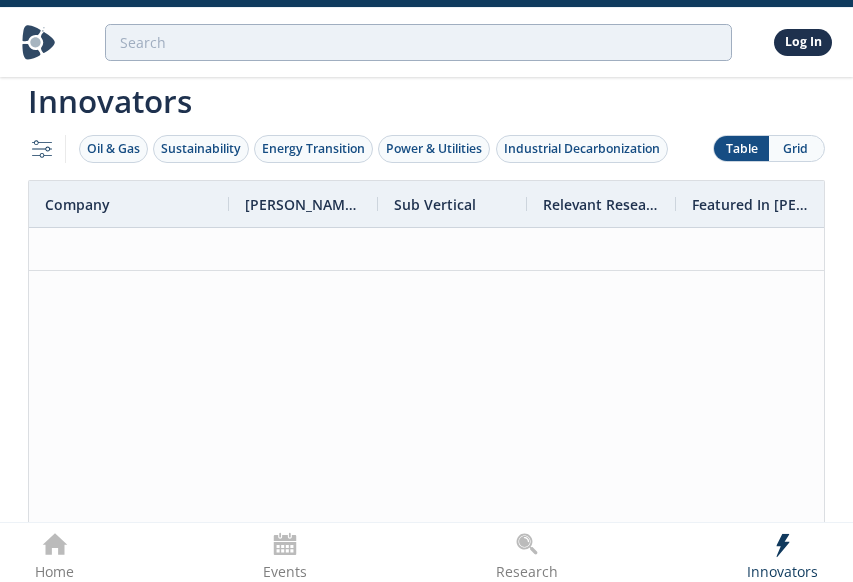scroll, scrollTop: 0, scrollLeft: 0, axis: both 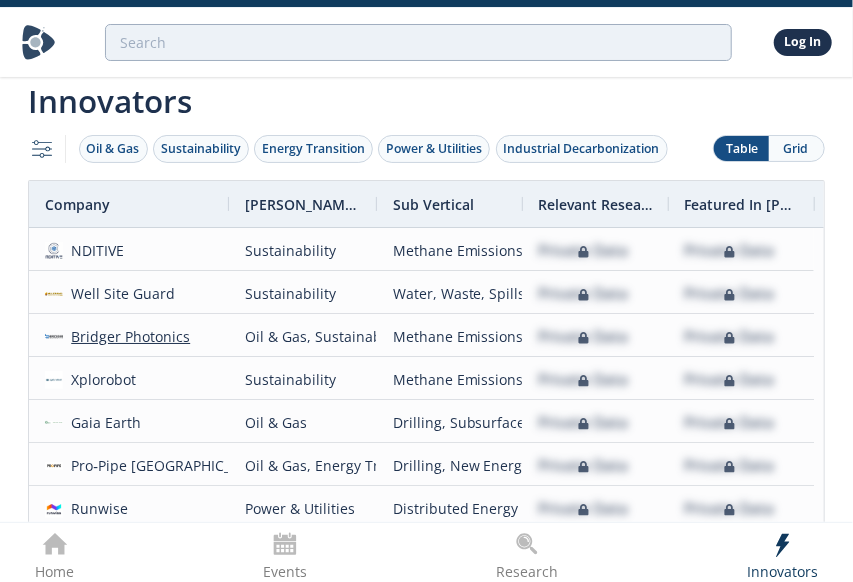 click on "Bridger Photonics" at bounding box center (127, 336) 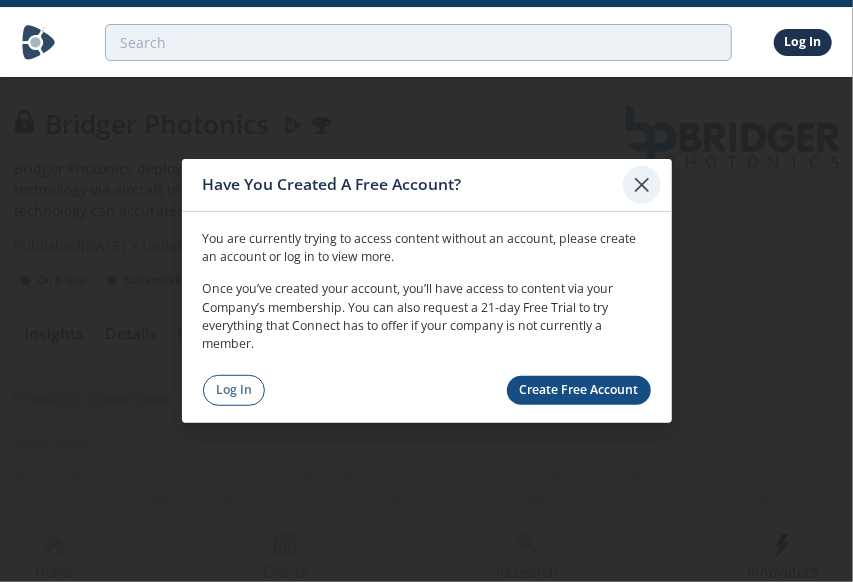 click 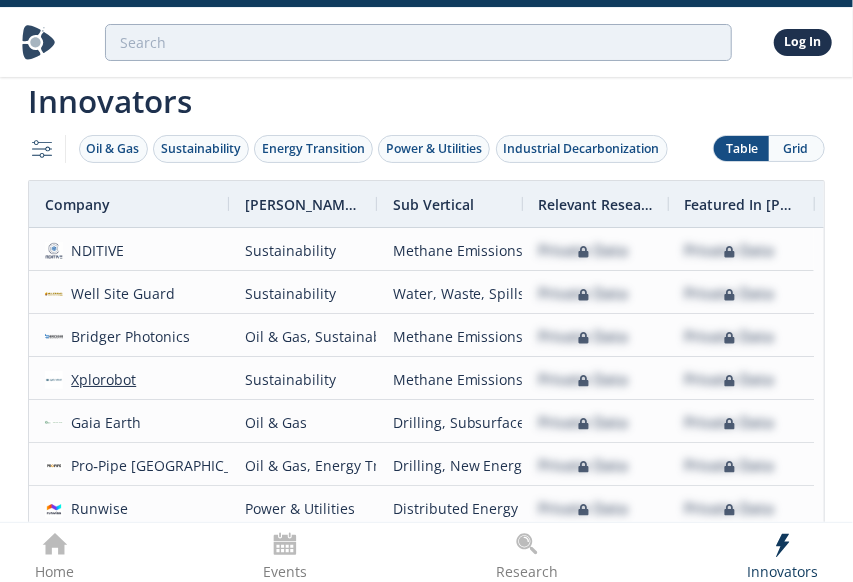 click on "Xplorobot" at bounding box center [100, 379] 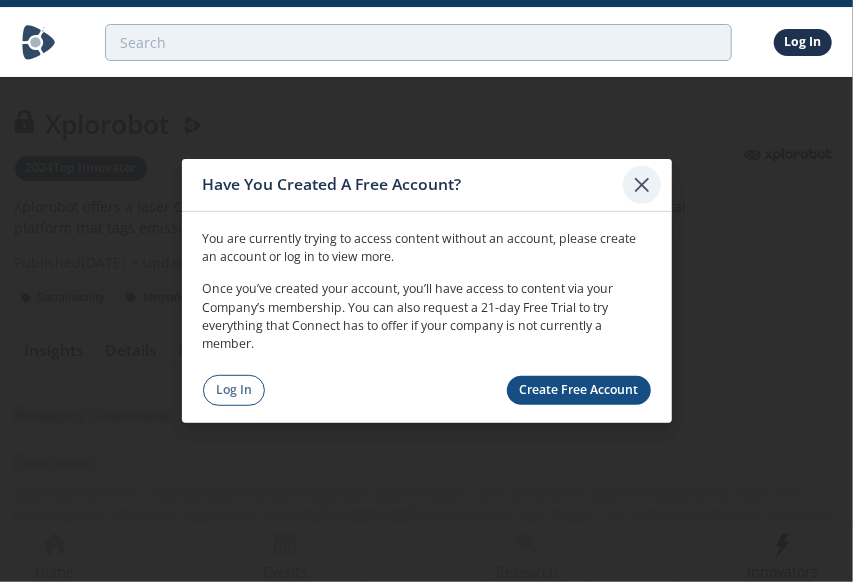 click 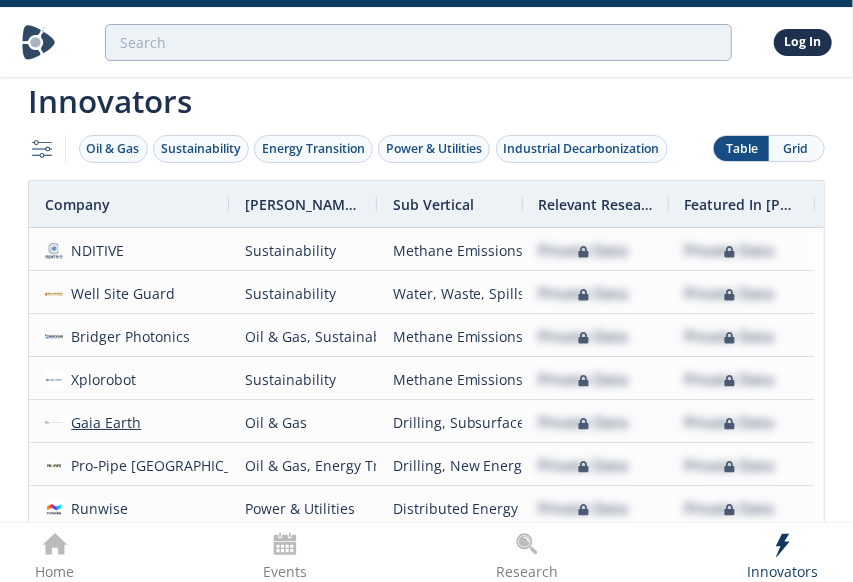 click on "Gaia Earth" at bounding box center (102, 422) 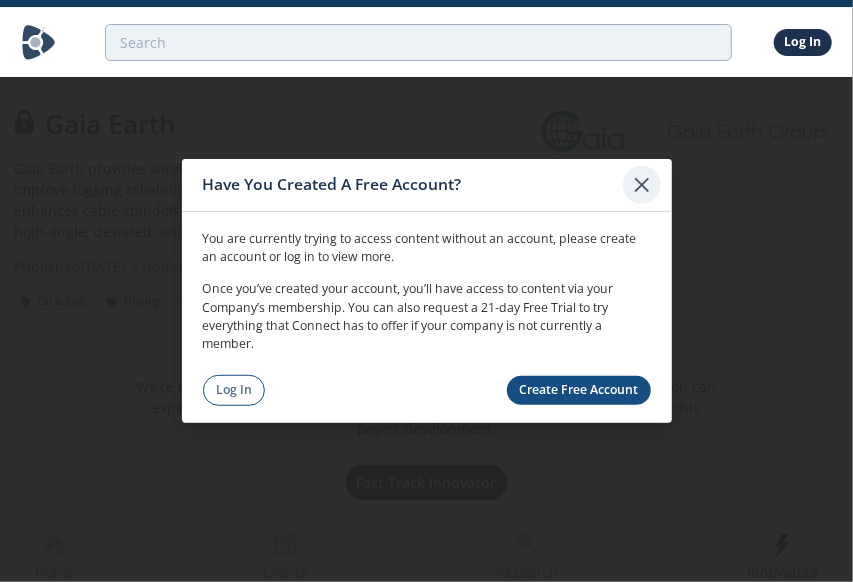 click 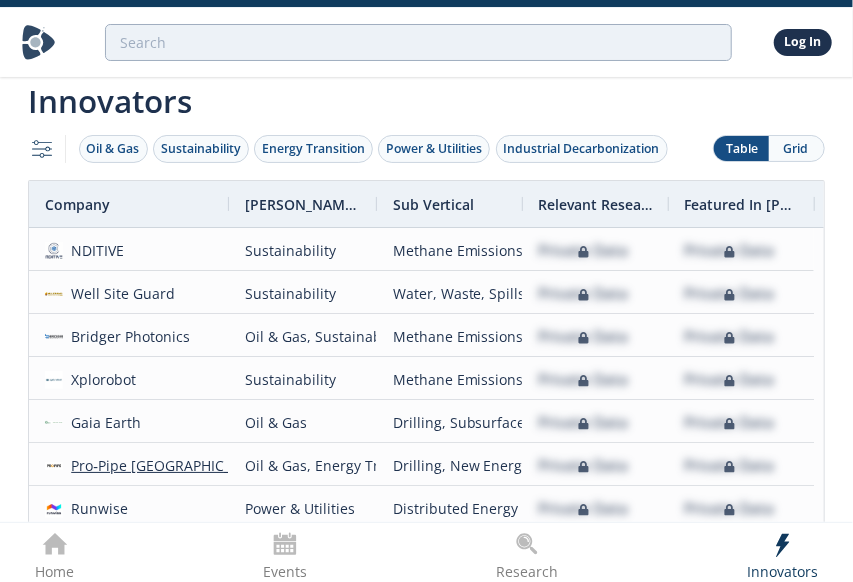 click on "Pro‑Pipe Canada" at bounding box center (167, 465) 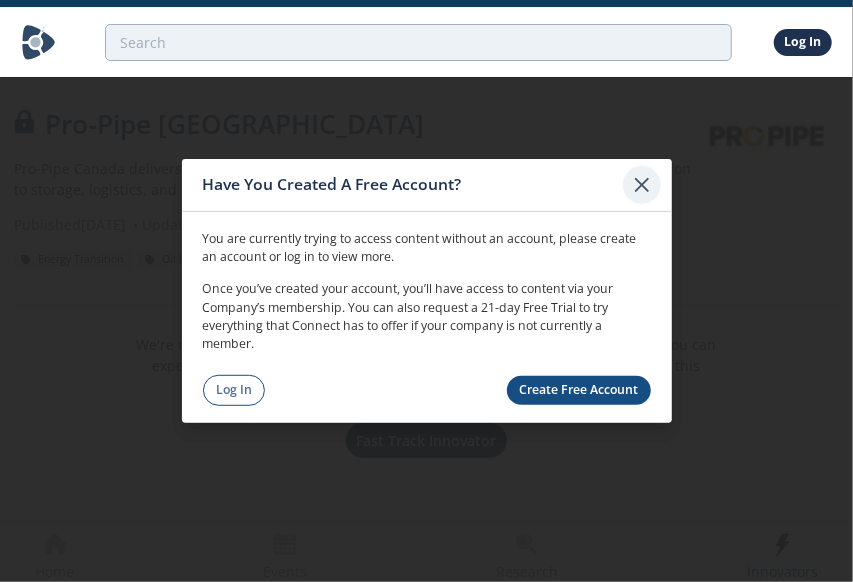 click 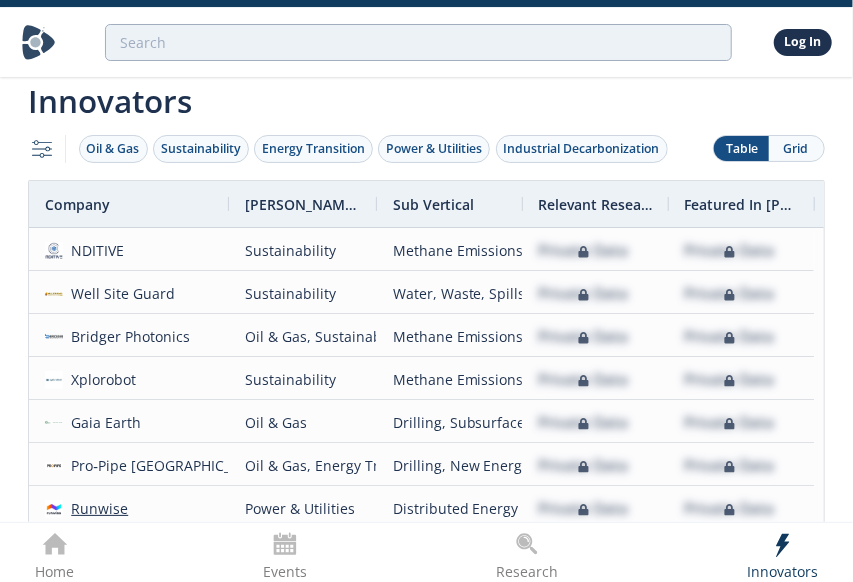click on "Runwise" at bounding box center [96, 508] 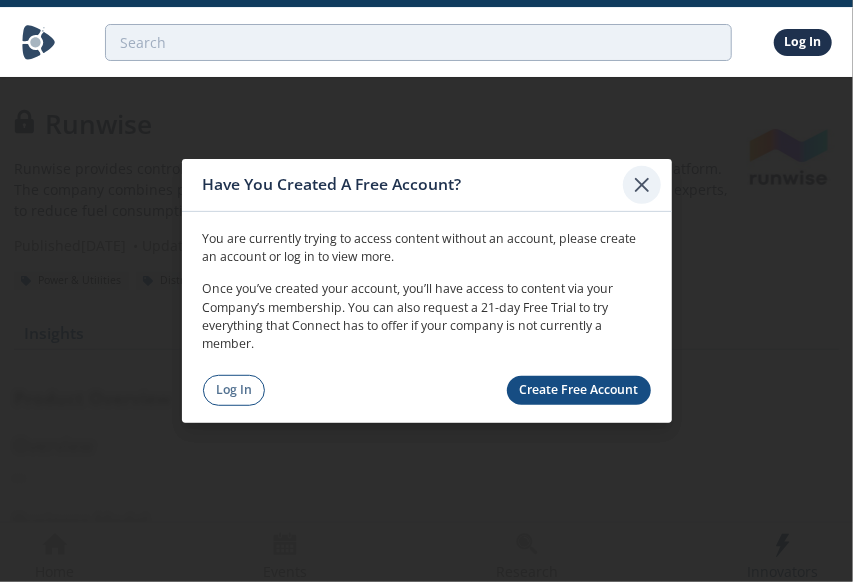 click 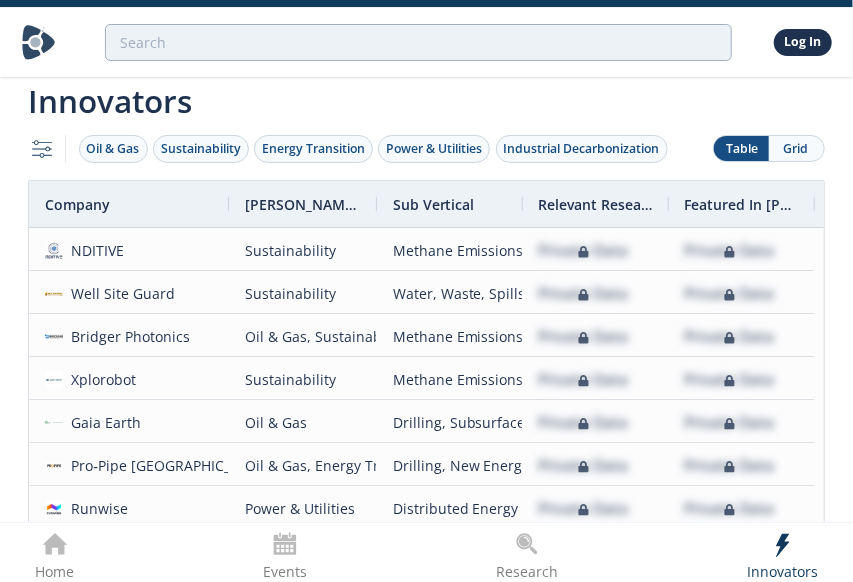 scroll, scrollTop: 310, scrollLeft: 0, axis: vertical 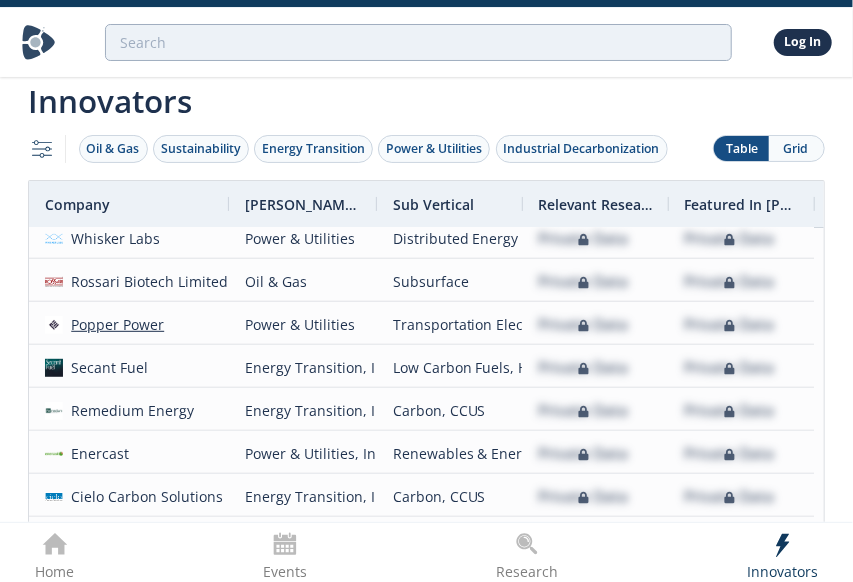 click on "Popper Power" at bounding box center (114, 324) 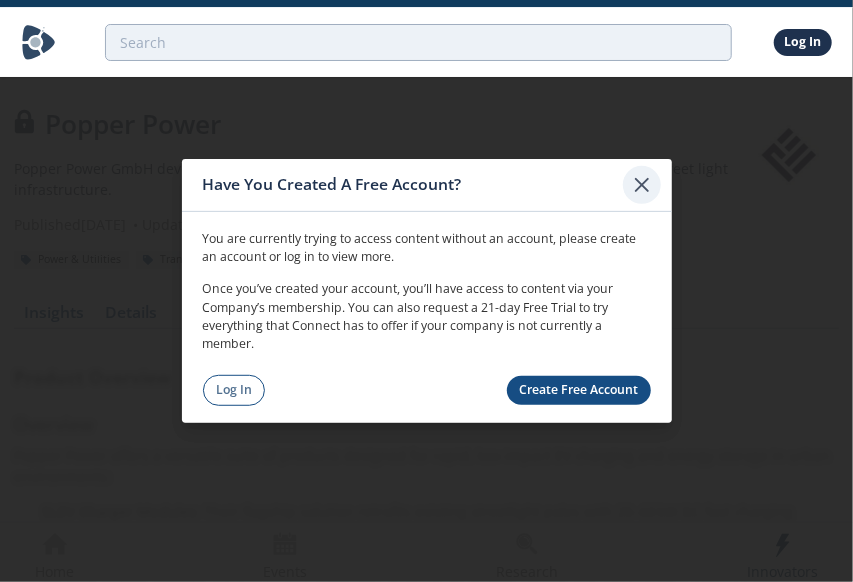 click 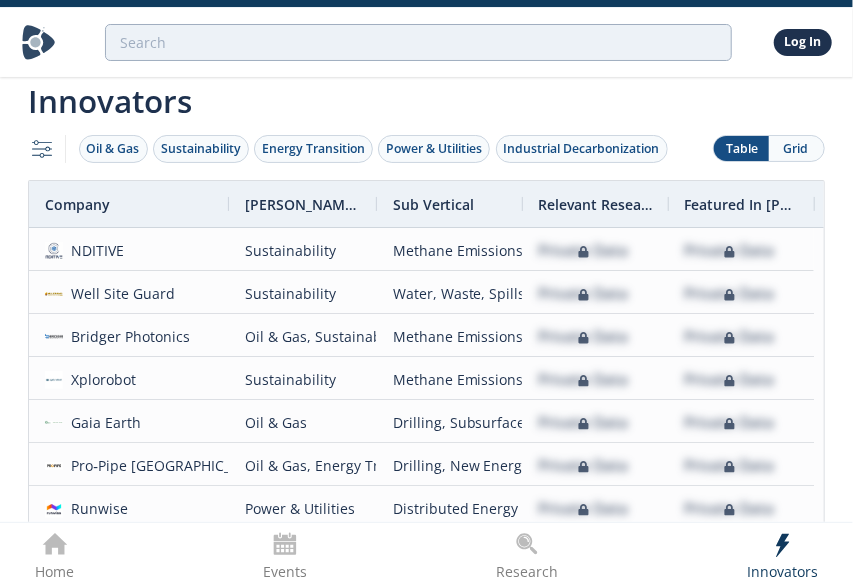 scroll, scrollTop: 279, scrollLeft: 0, axis: vertical 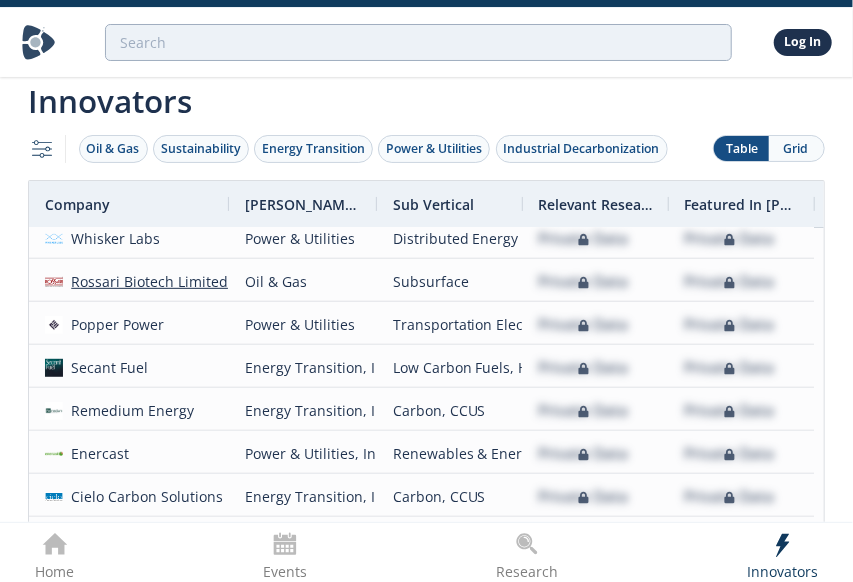 click on "Rossari Biotech Limited" at bounding box center (146, 281) 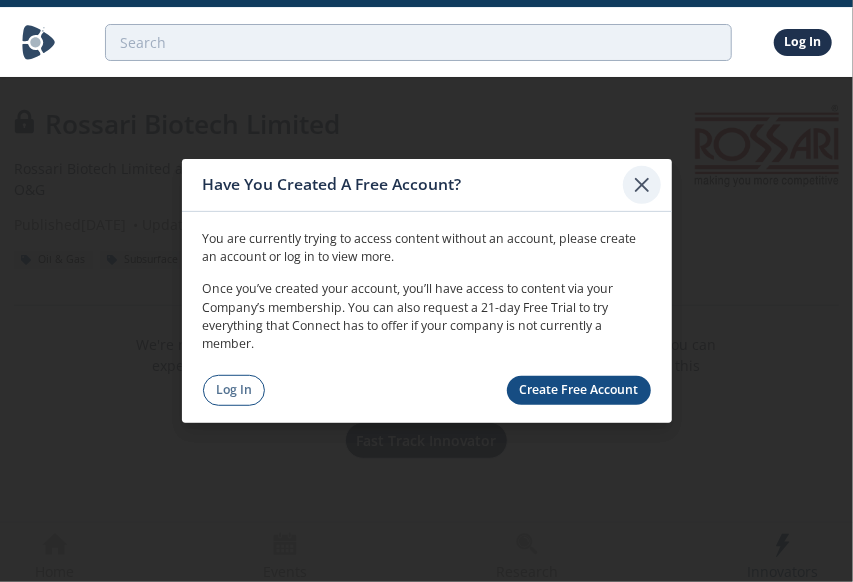 click 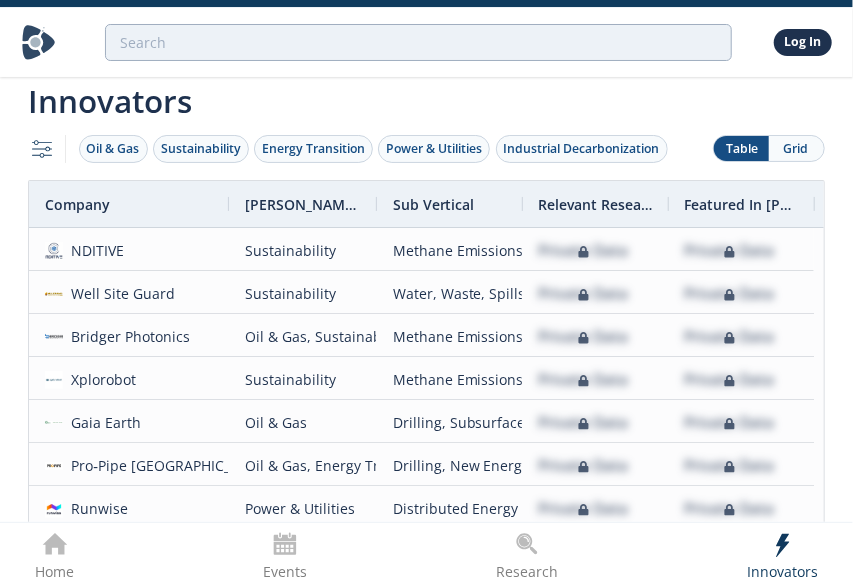 scroll, scrollTop: 239, scrollLeft: 0, axis: vertical 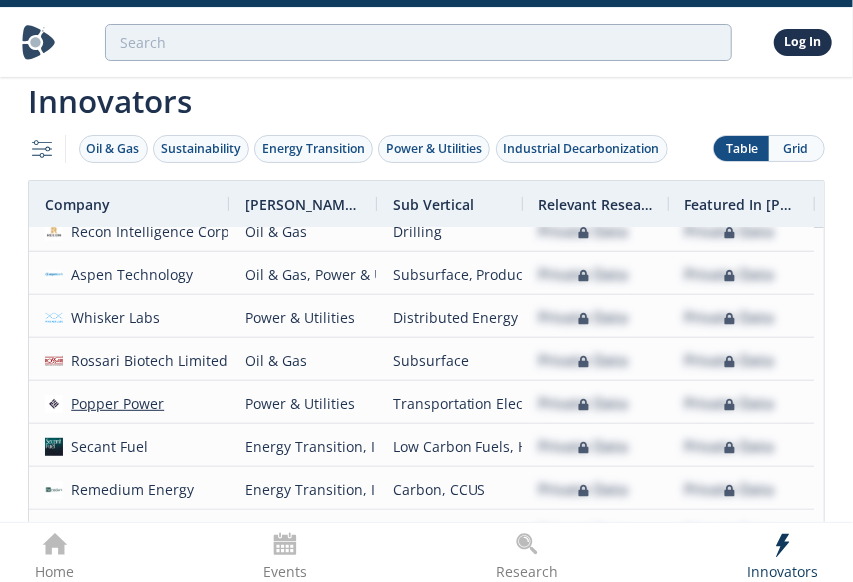 click on "Popper Power" at bounding box center [114, 403] 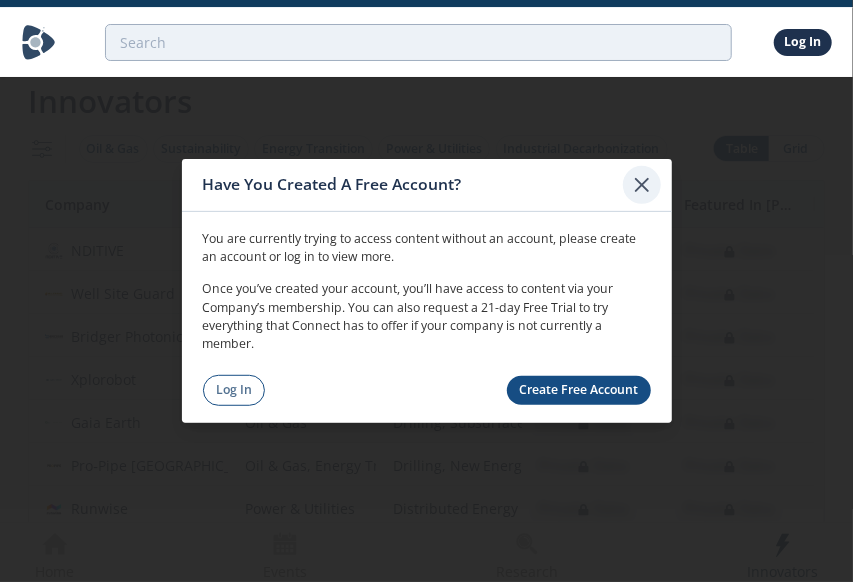click 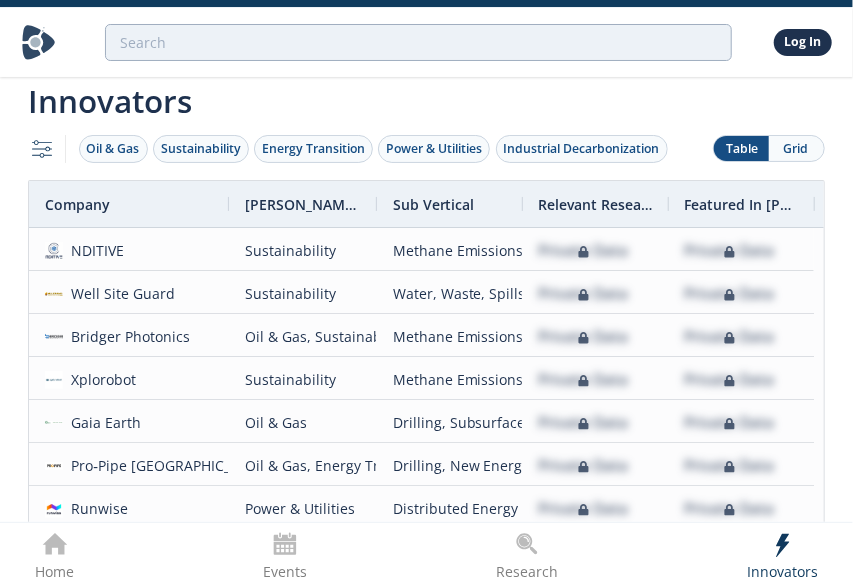 scroll, scrollTop: 54, scrollLeft: 0, axis: vertical 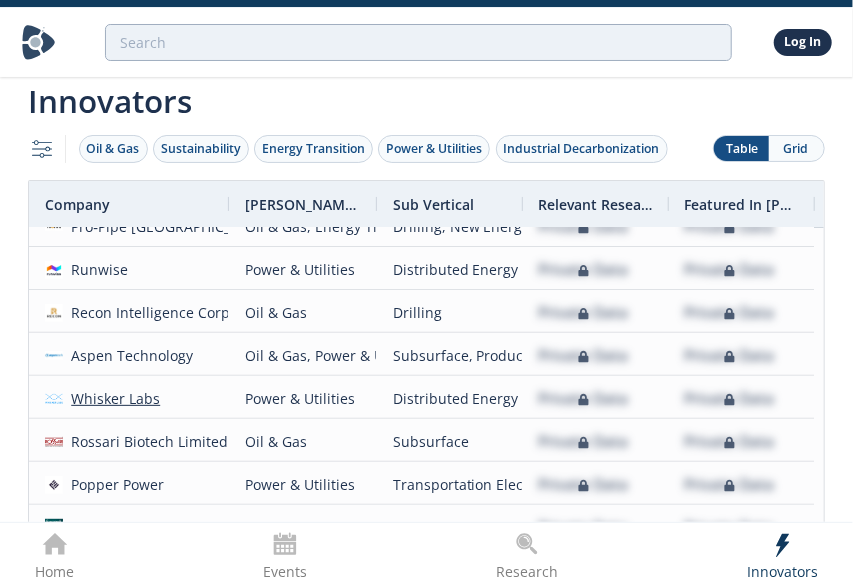 click on "Whisker Labs" at bounding box center [112, 398] 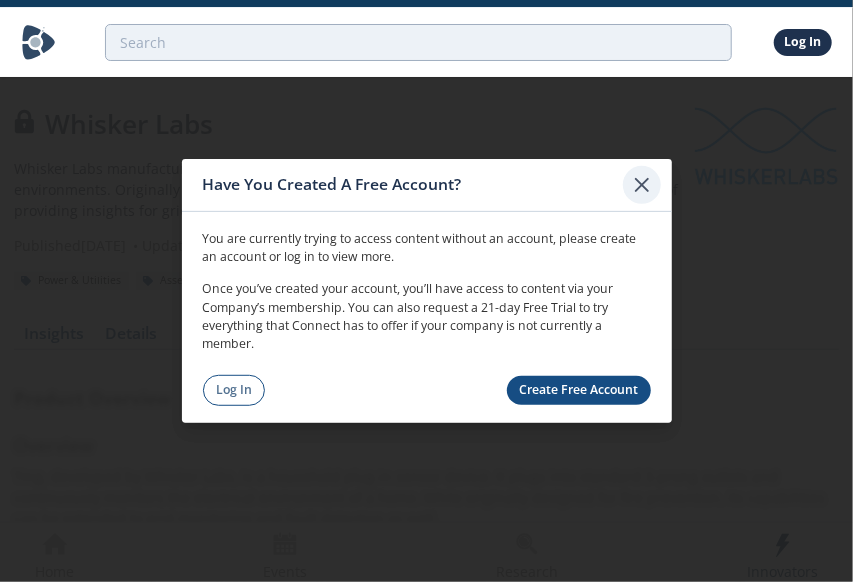 click 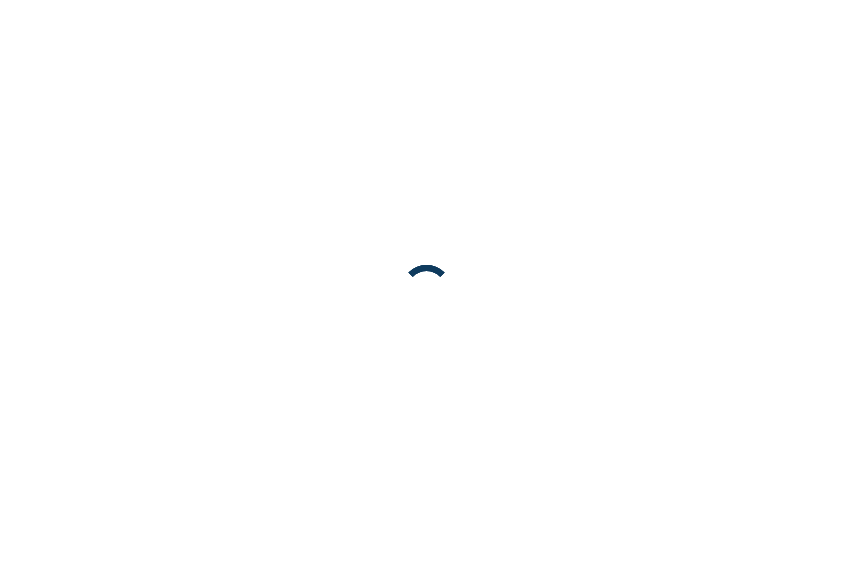 scroll, scrollTop: 0, scrollLeft: 0, axis: both 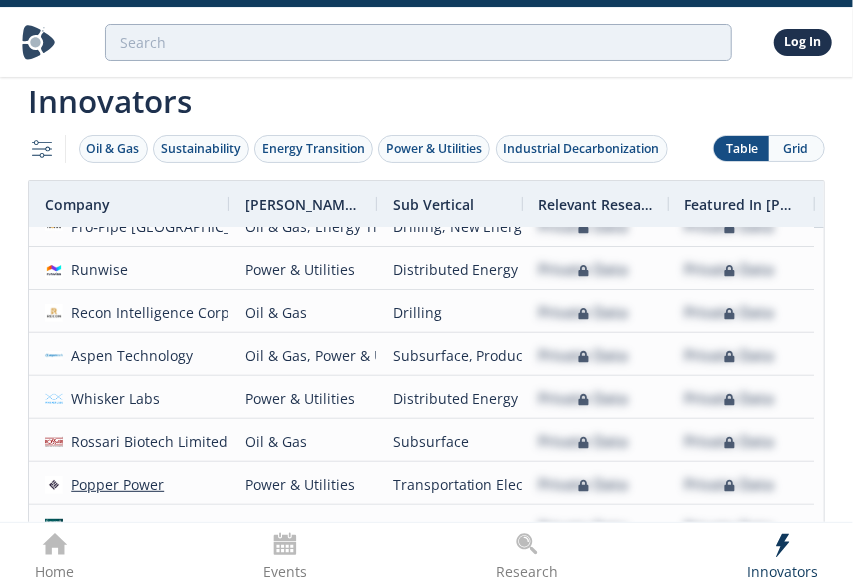 click on "Popper Power" at bounding box center [114, 484] 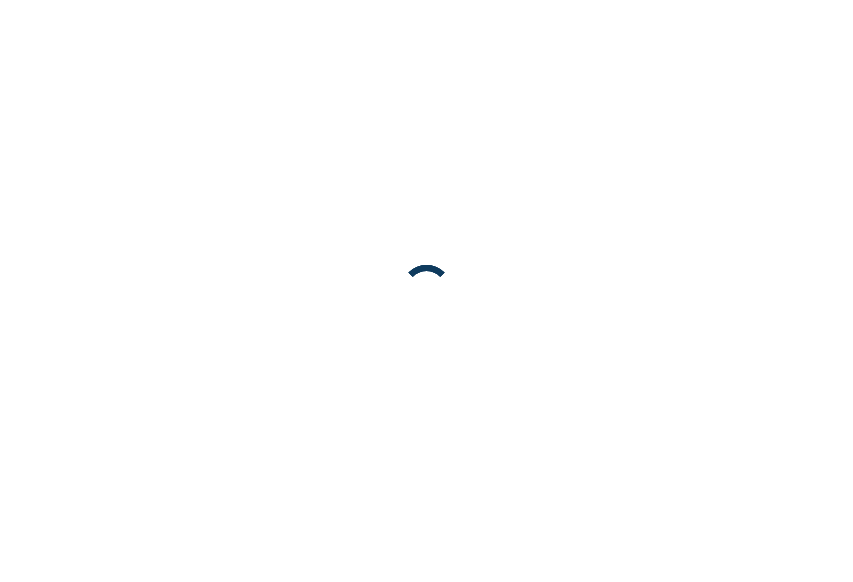 scroll, scrollTop: 0, scrollLeft: 0, axis: both 